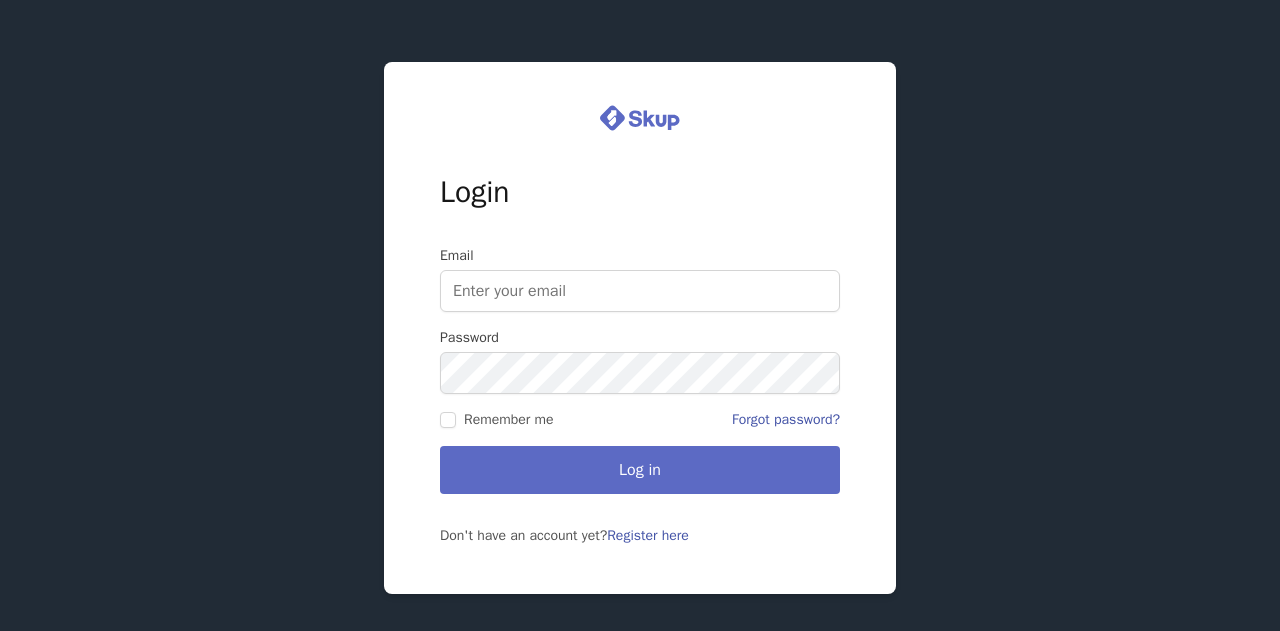 scroll, scrollTop: 0, scrollLeft: 0, axis: both 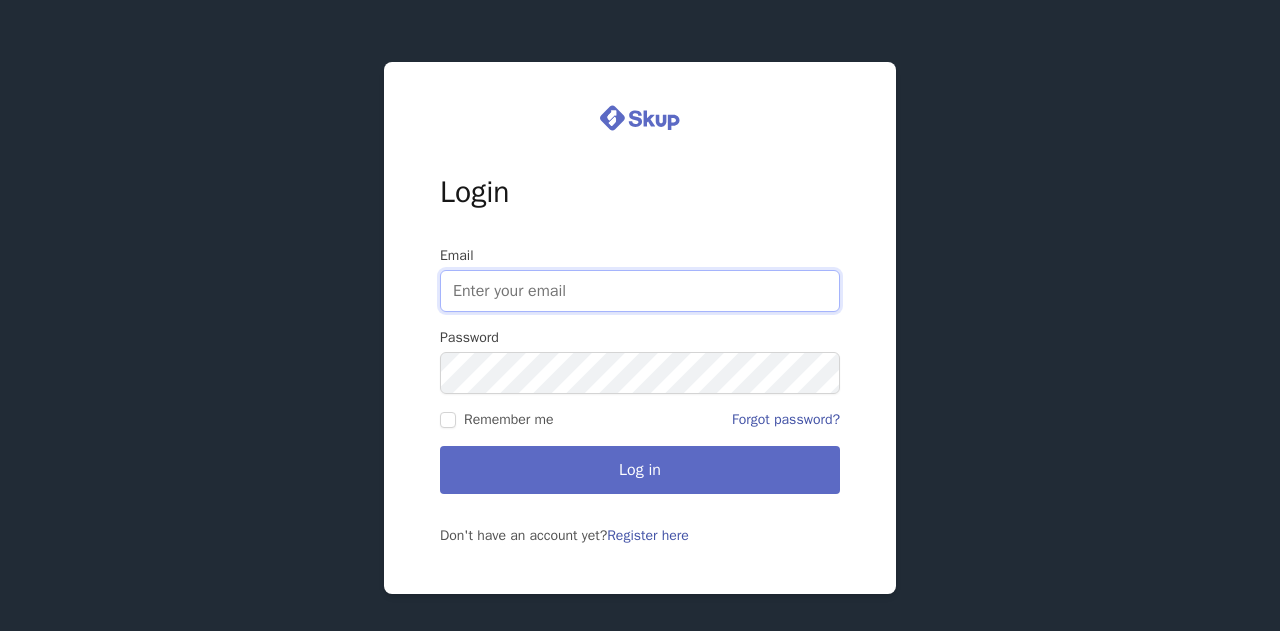 click on "[EMAIL]" at bounding box center (640, 291) 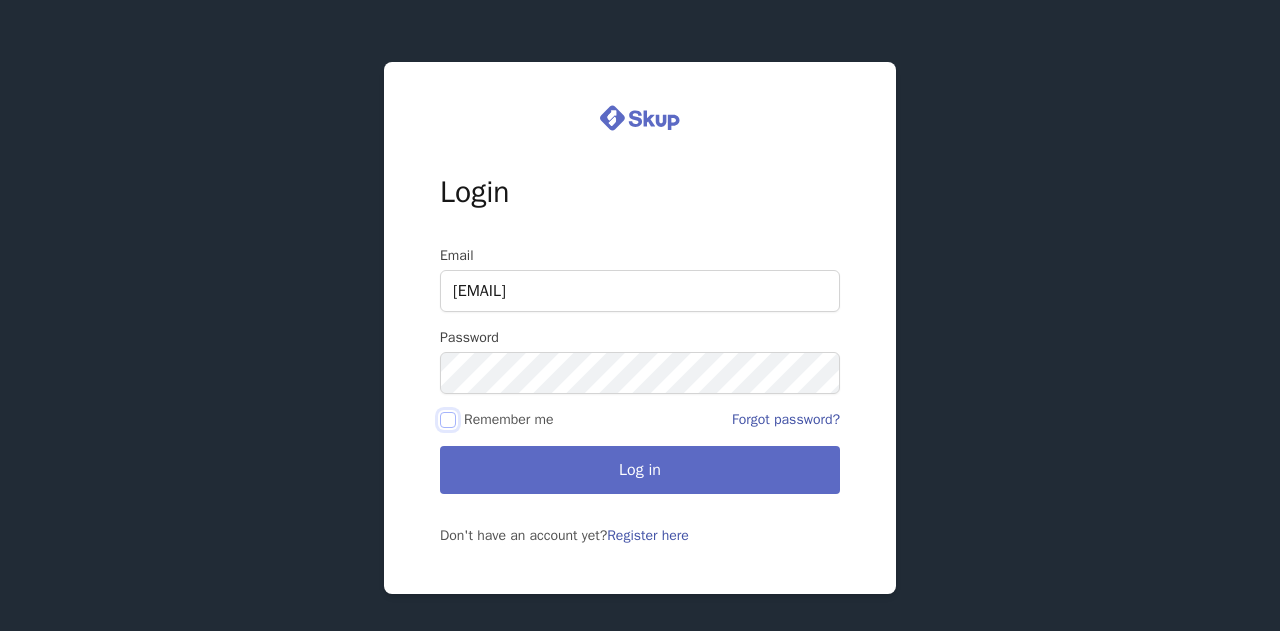 click on "Remember me" at bounding box center (448, 420) 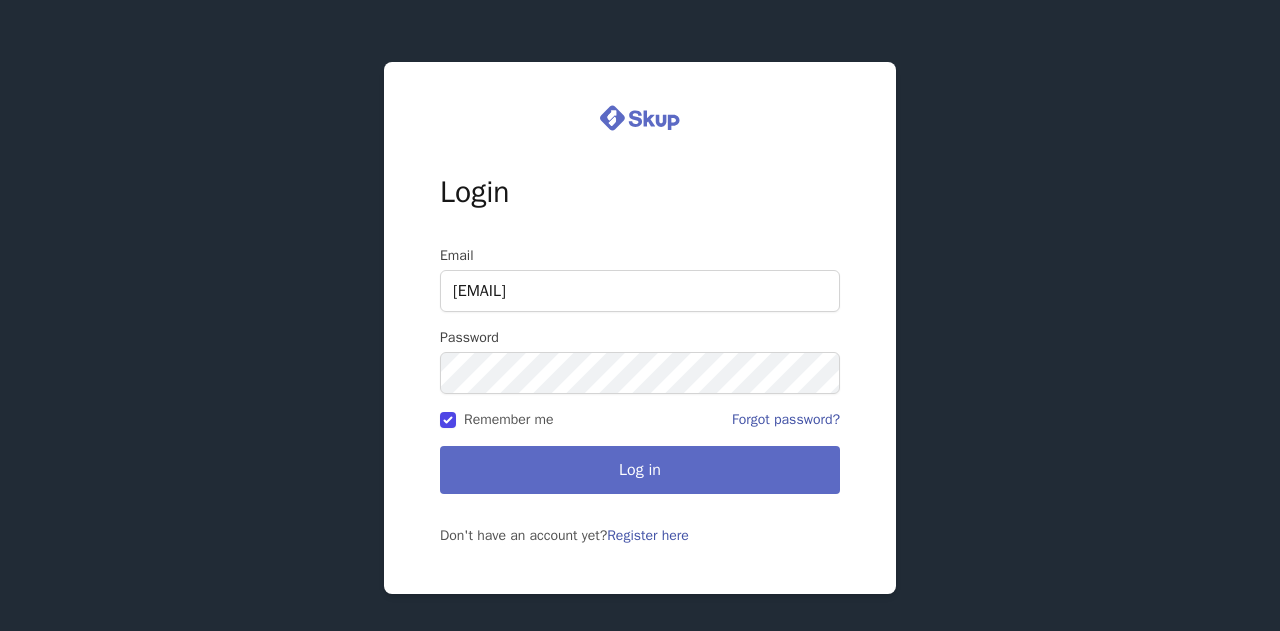 click on "Log in" at bounding box center [640, 470] 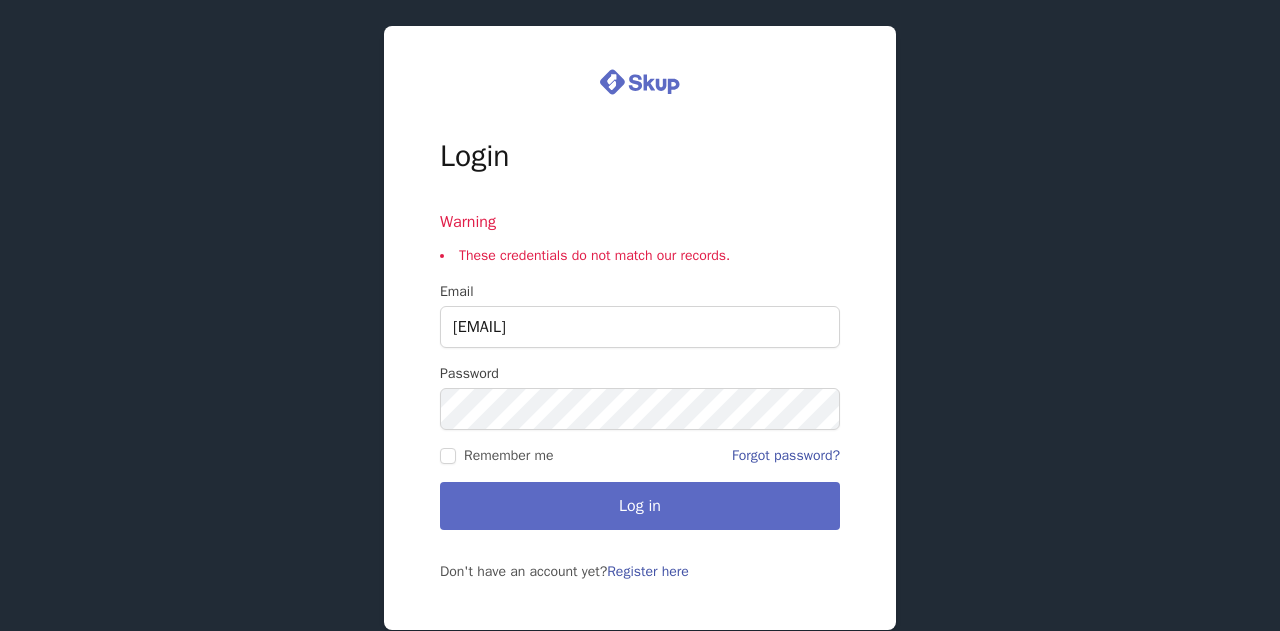 scroll, scrollTop: 0, scrollLeft: 0, axis: both 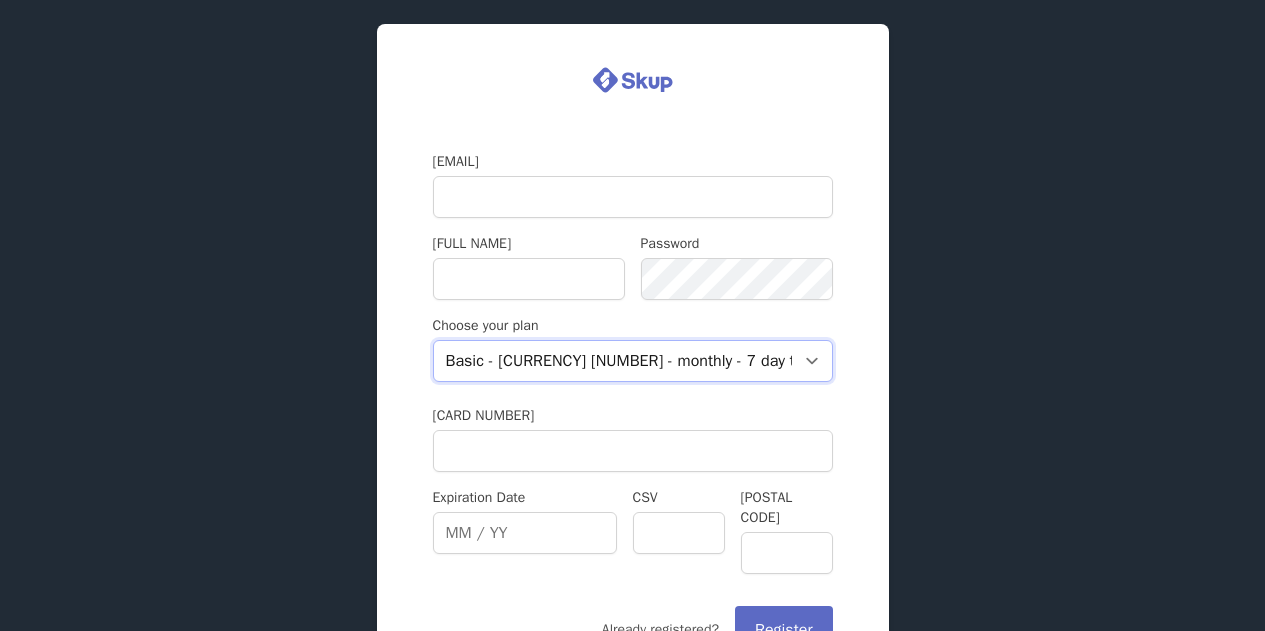 click on "Basic - USD $37 - monthly
- 7 day trial" at bounding box center (633, 361) 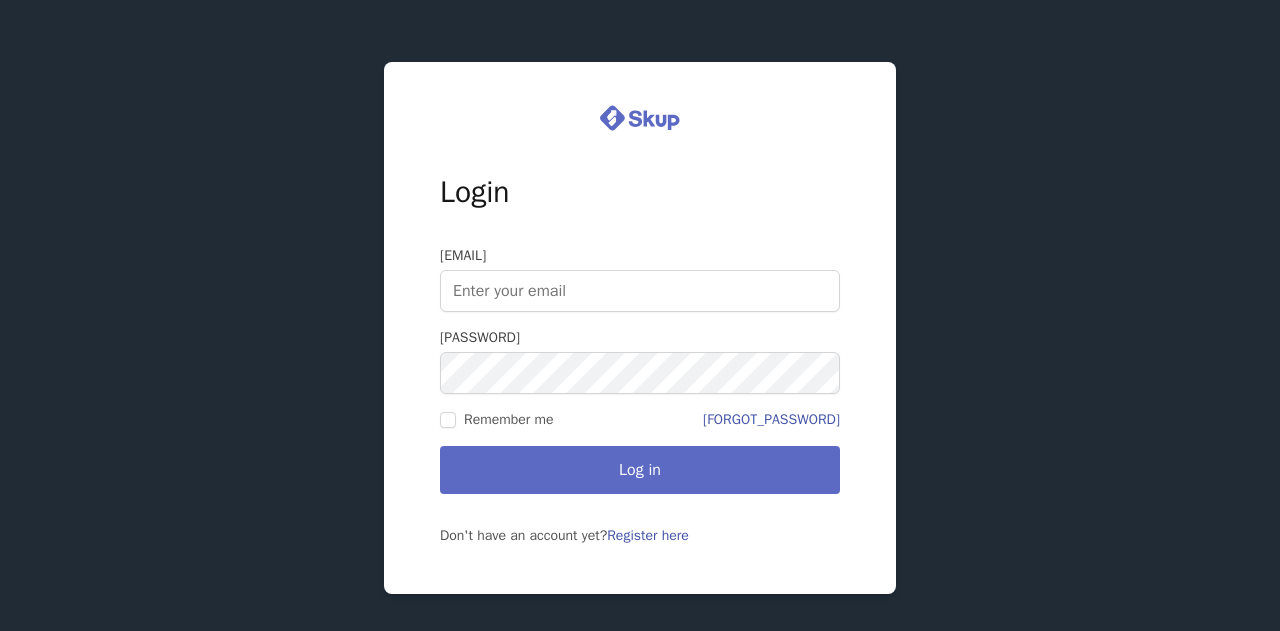 scroll, scrollTop: 0, scrollLeft: 0, axis: both 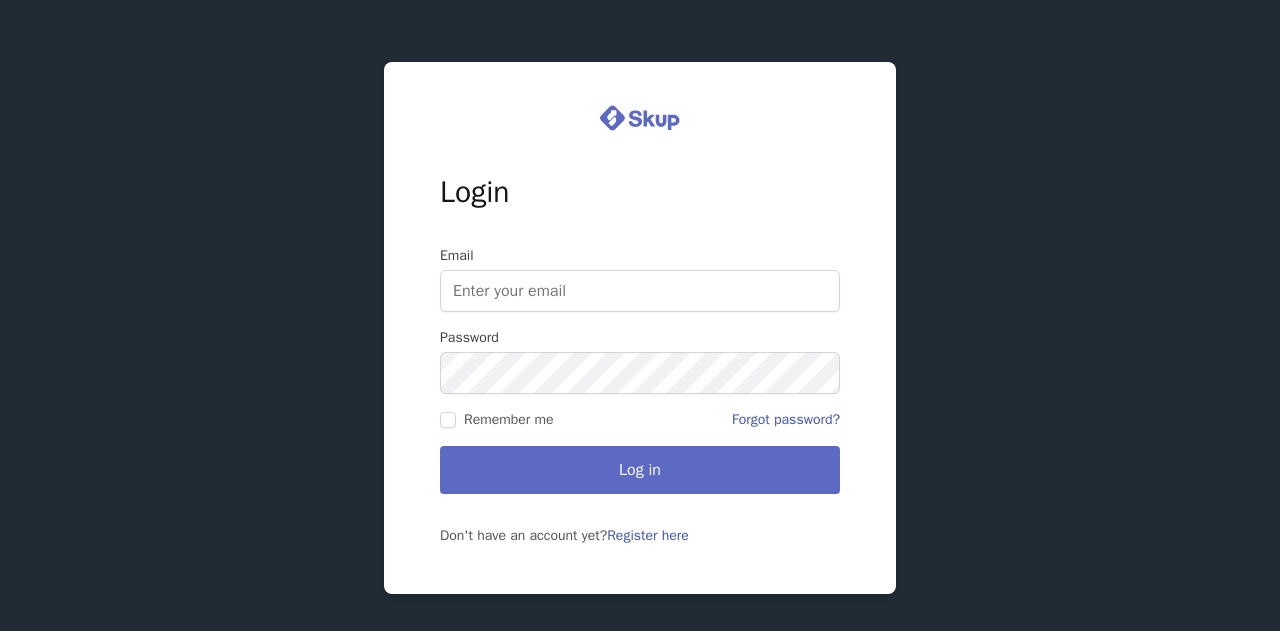 click on "Email" at bounding box center (640, 291) 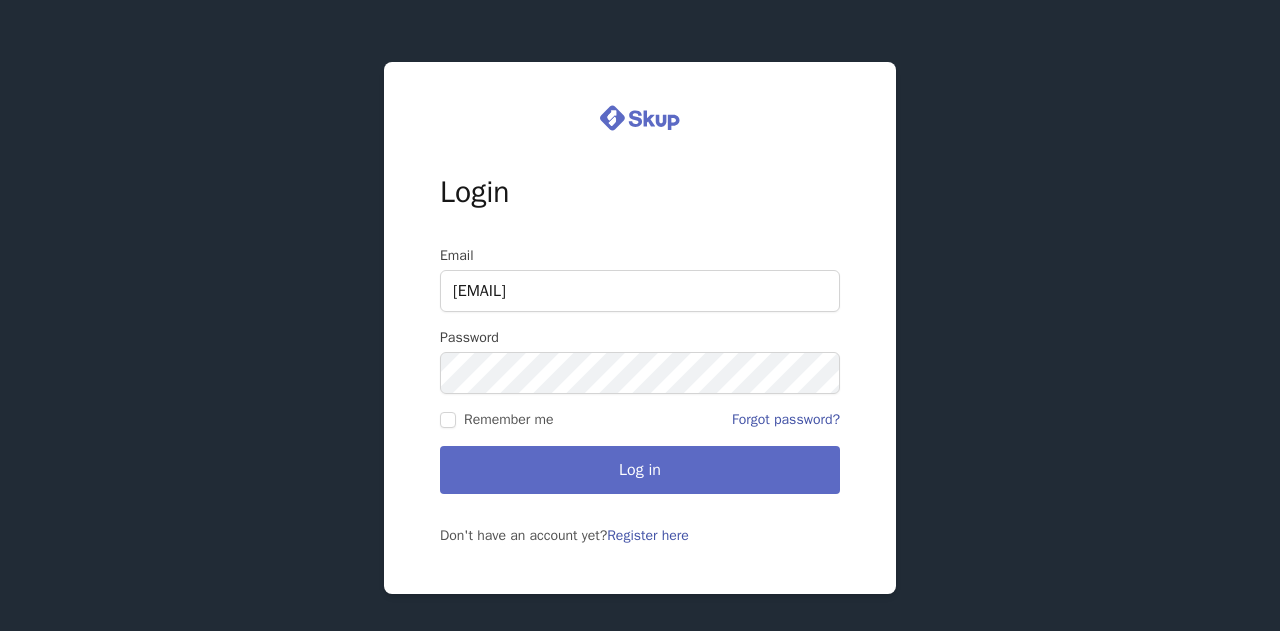 click on "Log in" at bounding box center (640, 470) 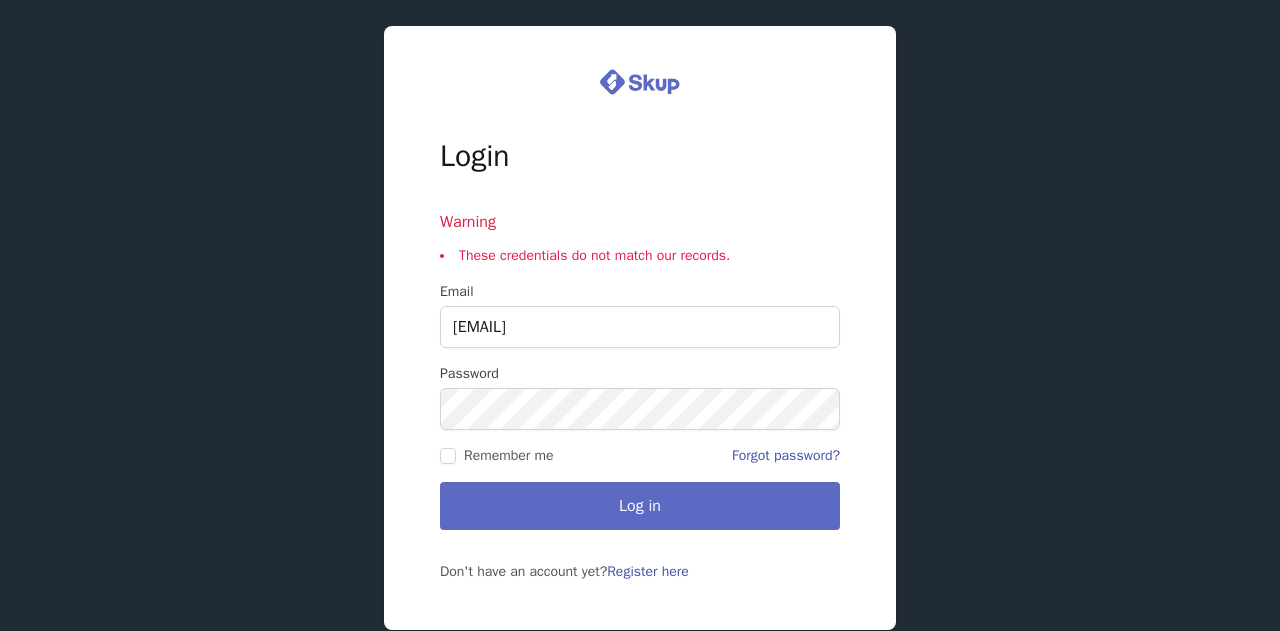 scroll, scrollTop: 0, scrollLeft: 0, axis: both 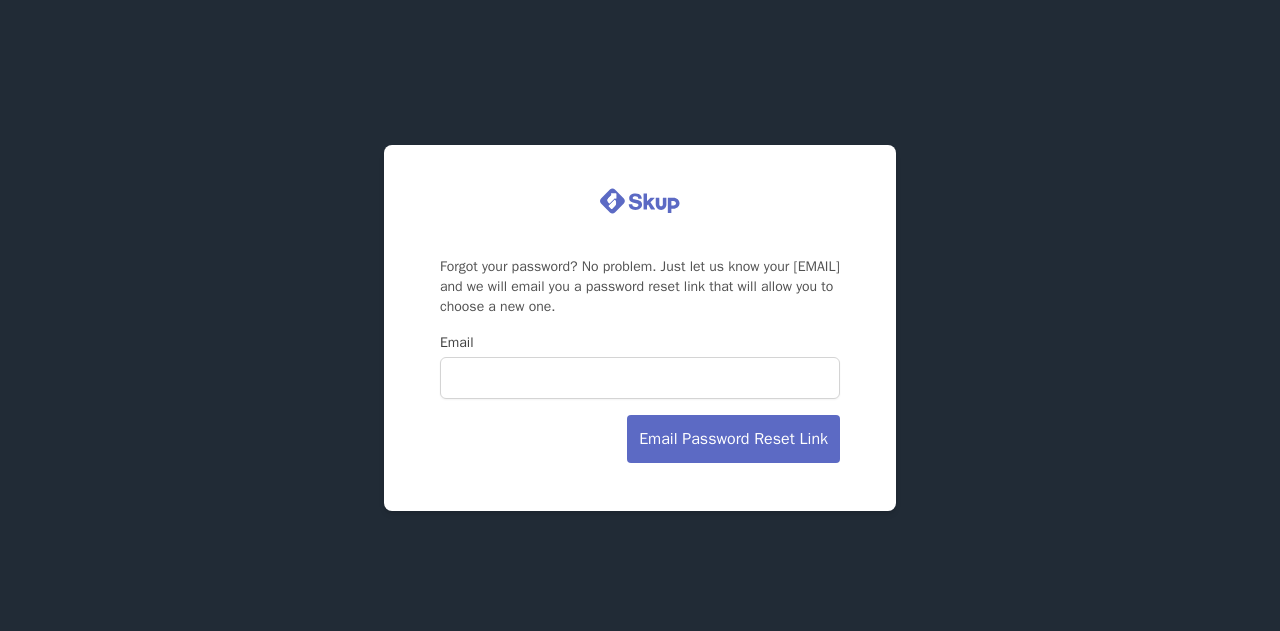 click on "Email" at bounding box center [640, 378] 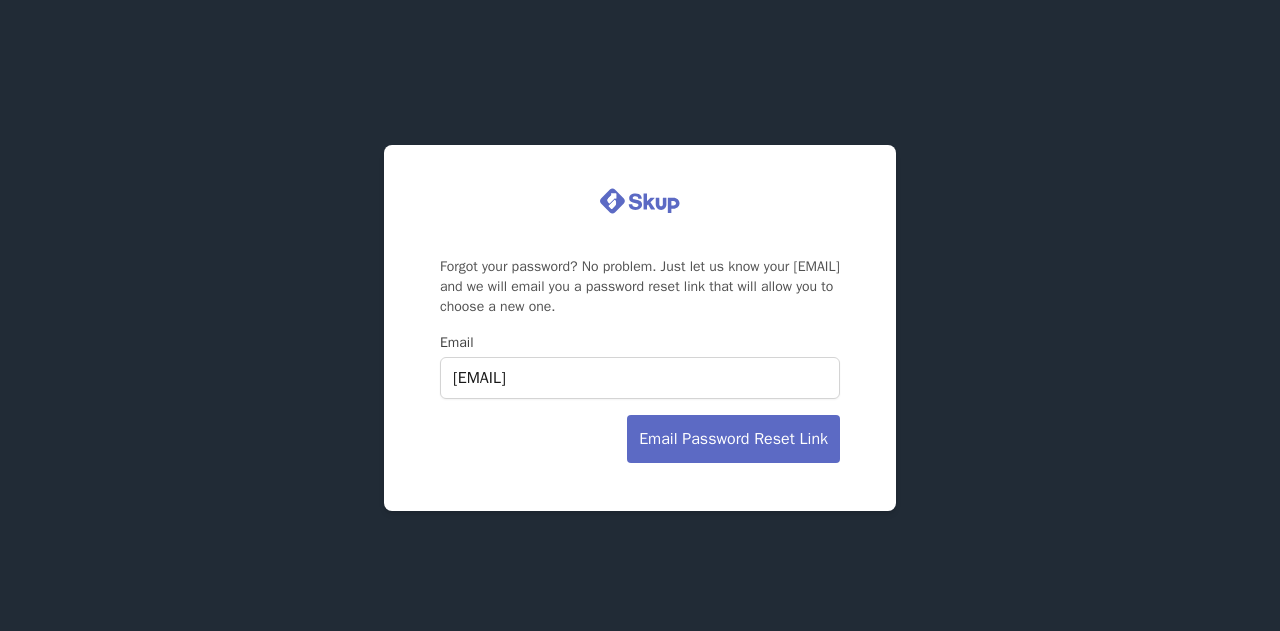 click on "Email Password Reset Link" at bounding box center [733, 439] 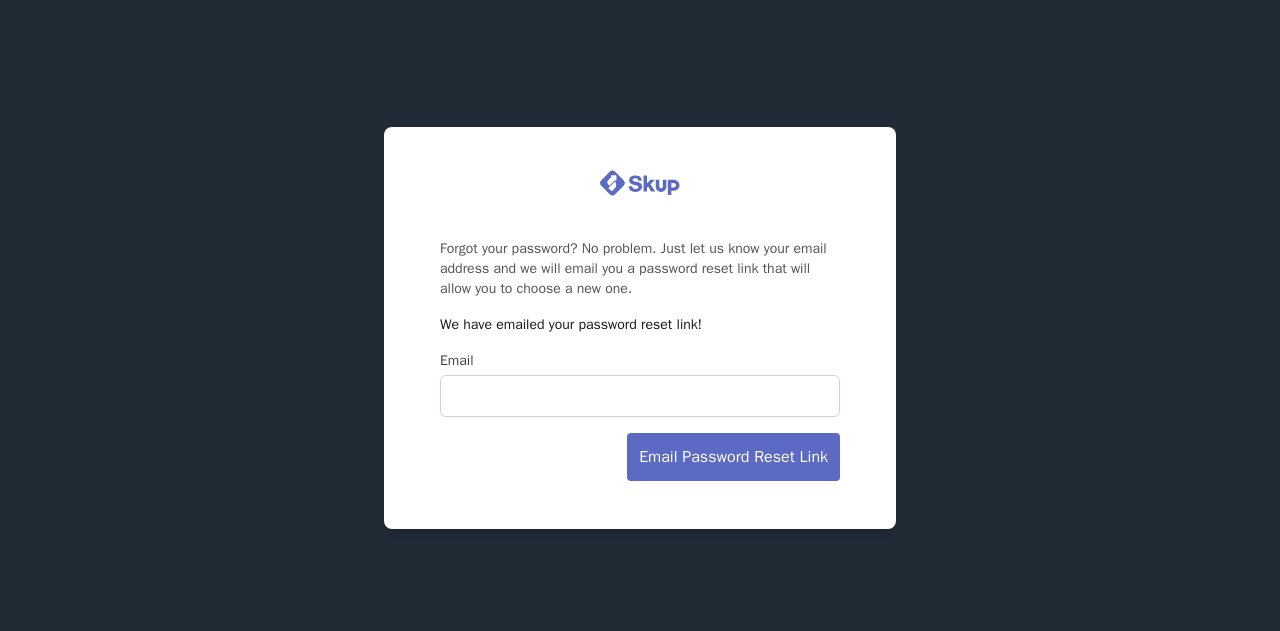 scroll, scrollTop: 0, scrollLeft: 0, axis: both 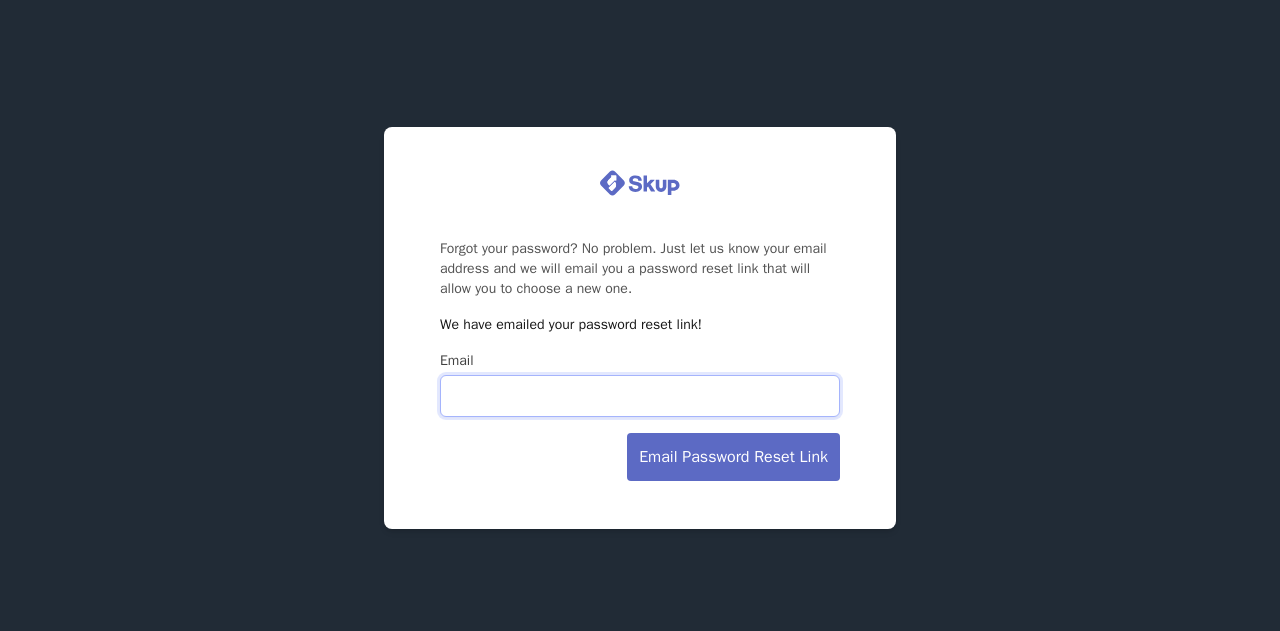 click on "Email" at bounding box center (640, 396) 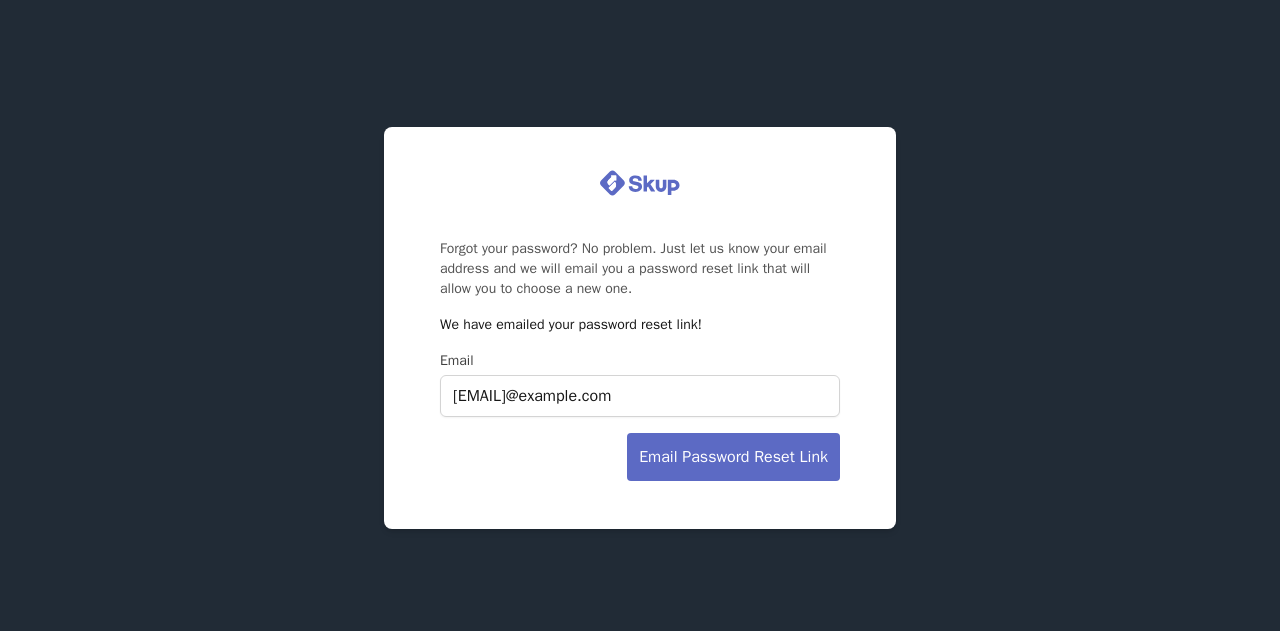 click on "Email Password Reset Link" at bounding box center (733, 457) 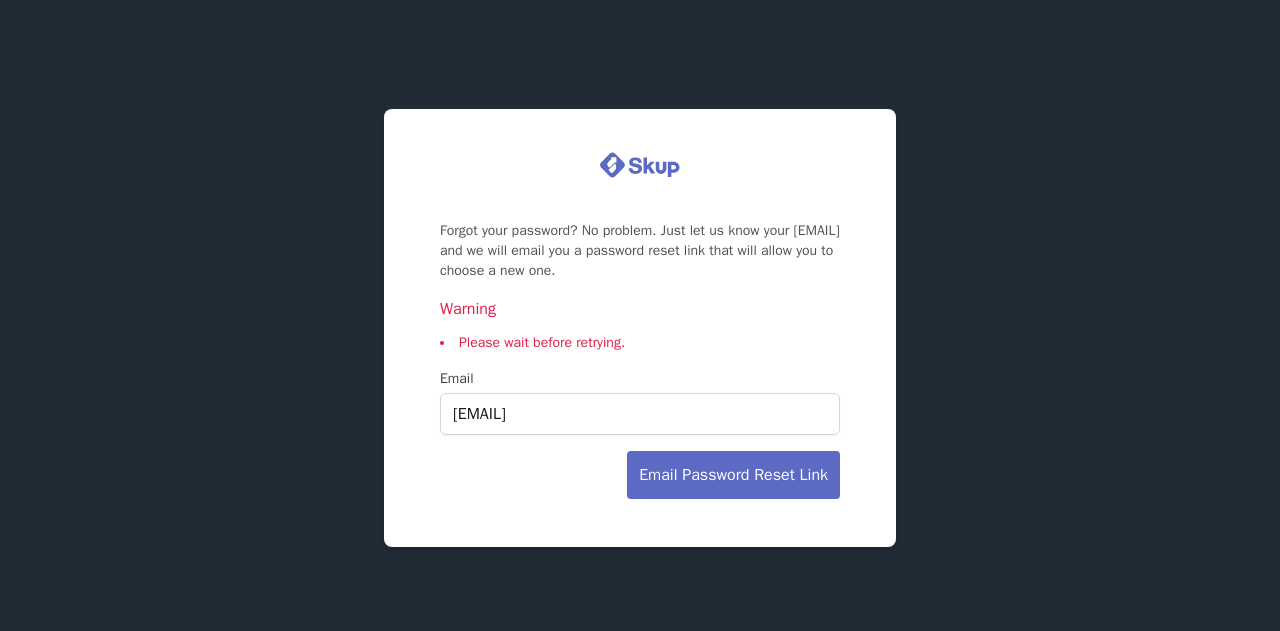 scroll, scrollTop: 0, scrollLeft: 0, axis: both 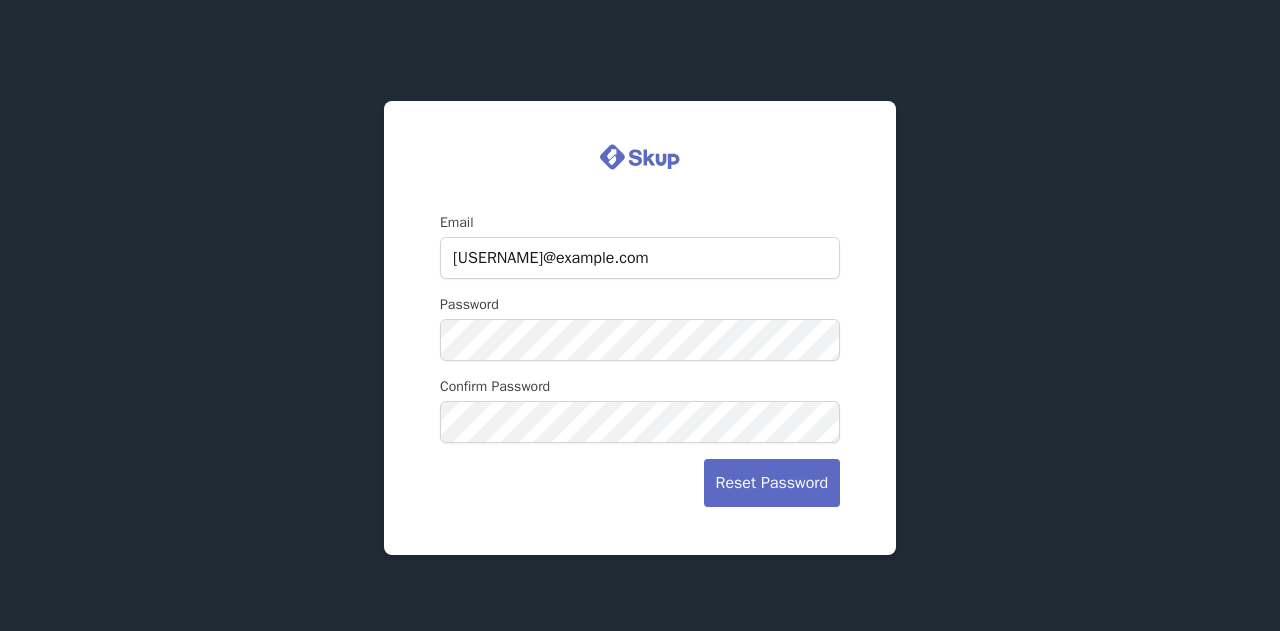 click on "Reset Password" at bounding box center [772, 483] 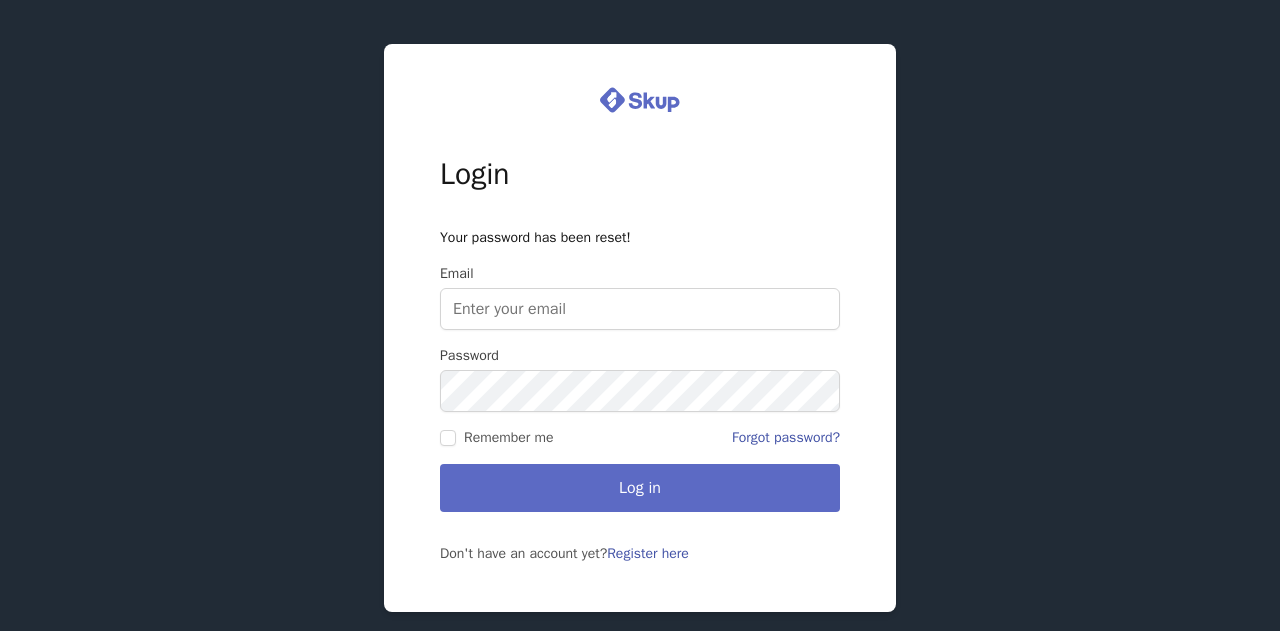 scroll, scrollTop: 0, scrollLeft: 0, axis: both 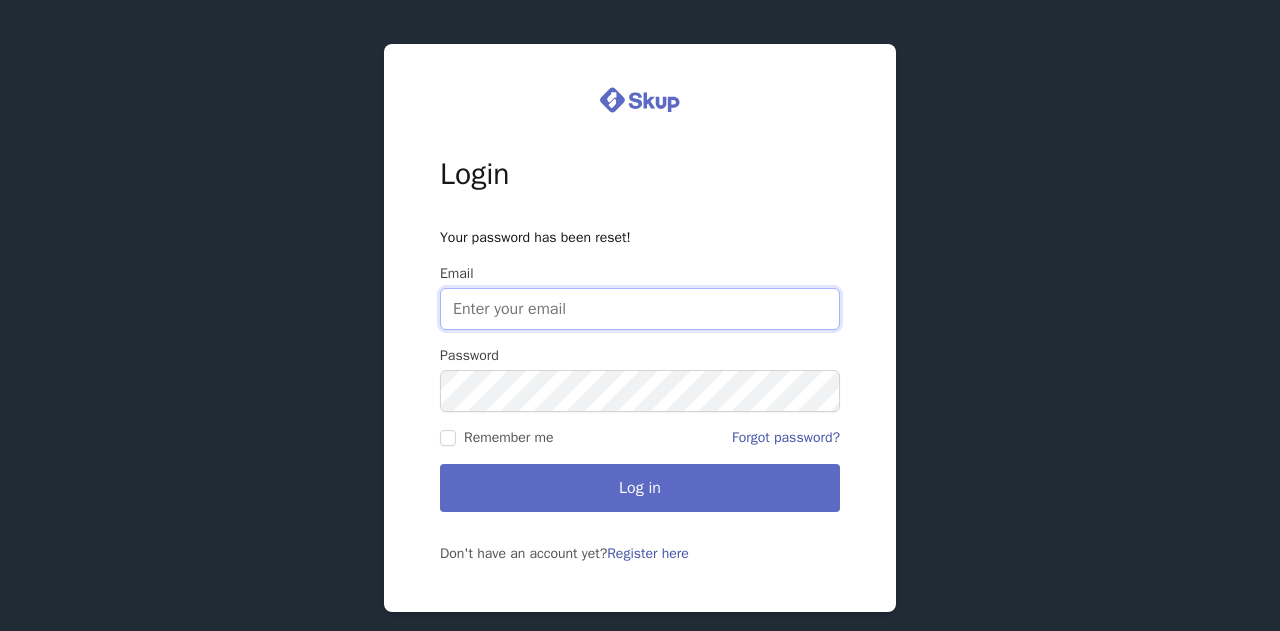 type on "bellatarahome@[EMAIL]" 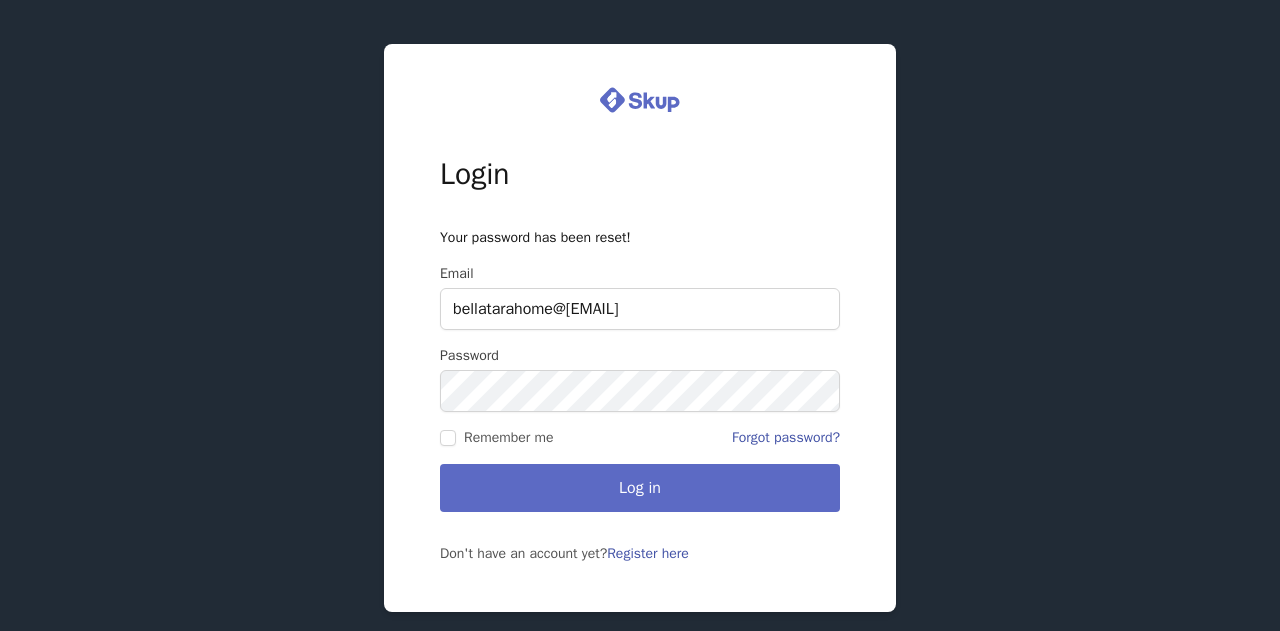 click on "Log in" at bounding box center (640, 488) 